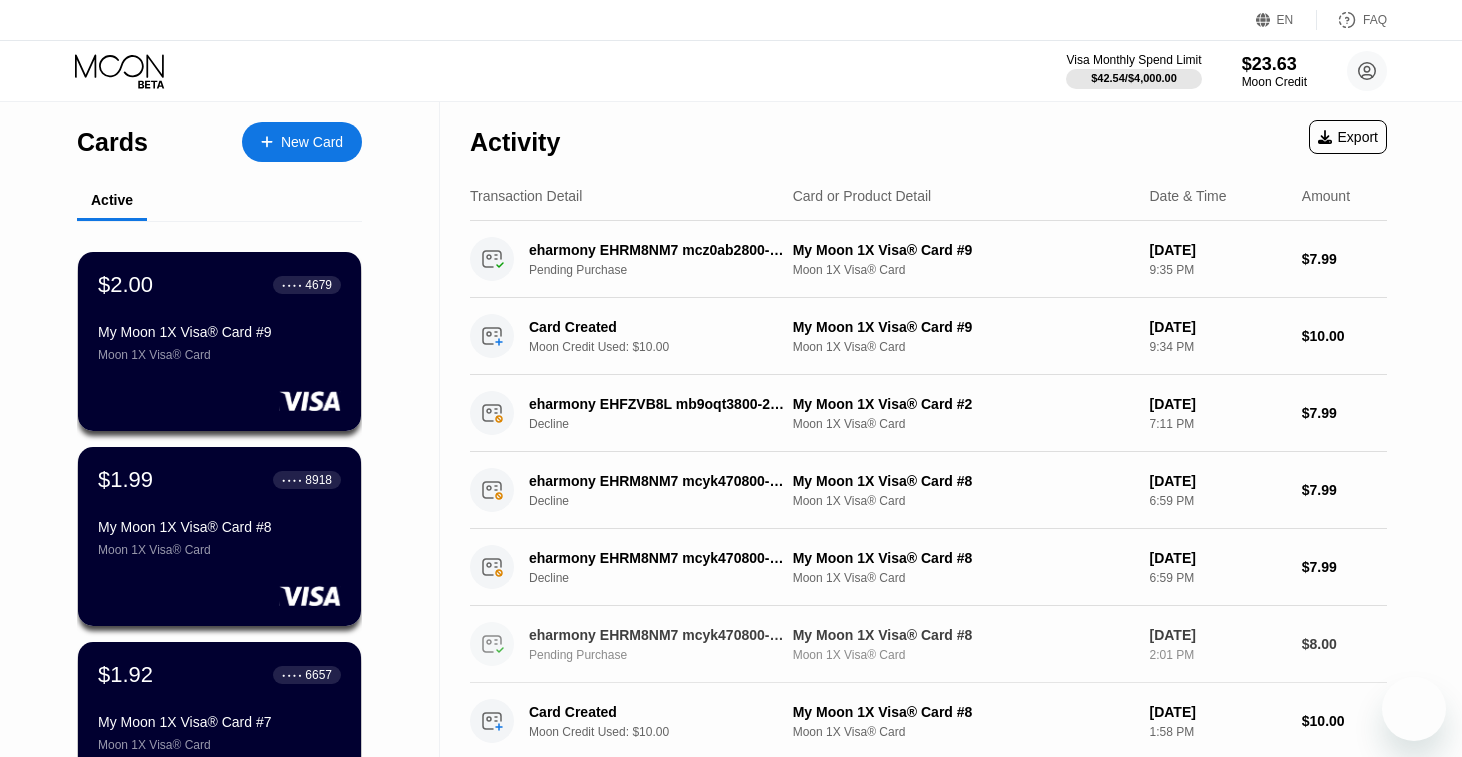 scroll, scrollTop: 0, scrollLeft: 0, axis: both 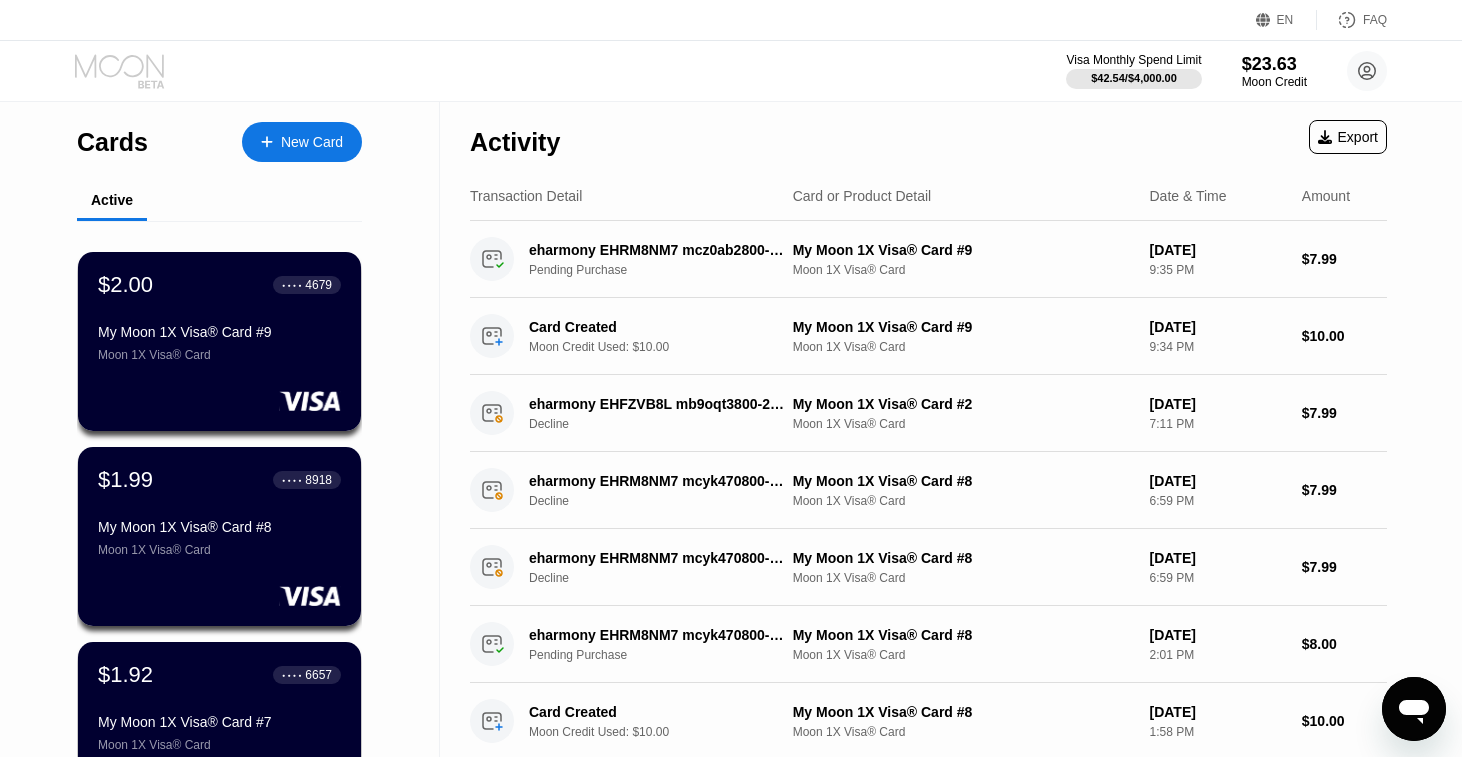 click 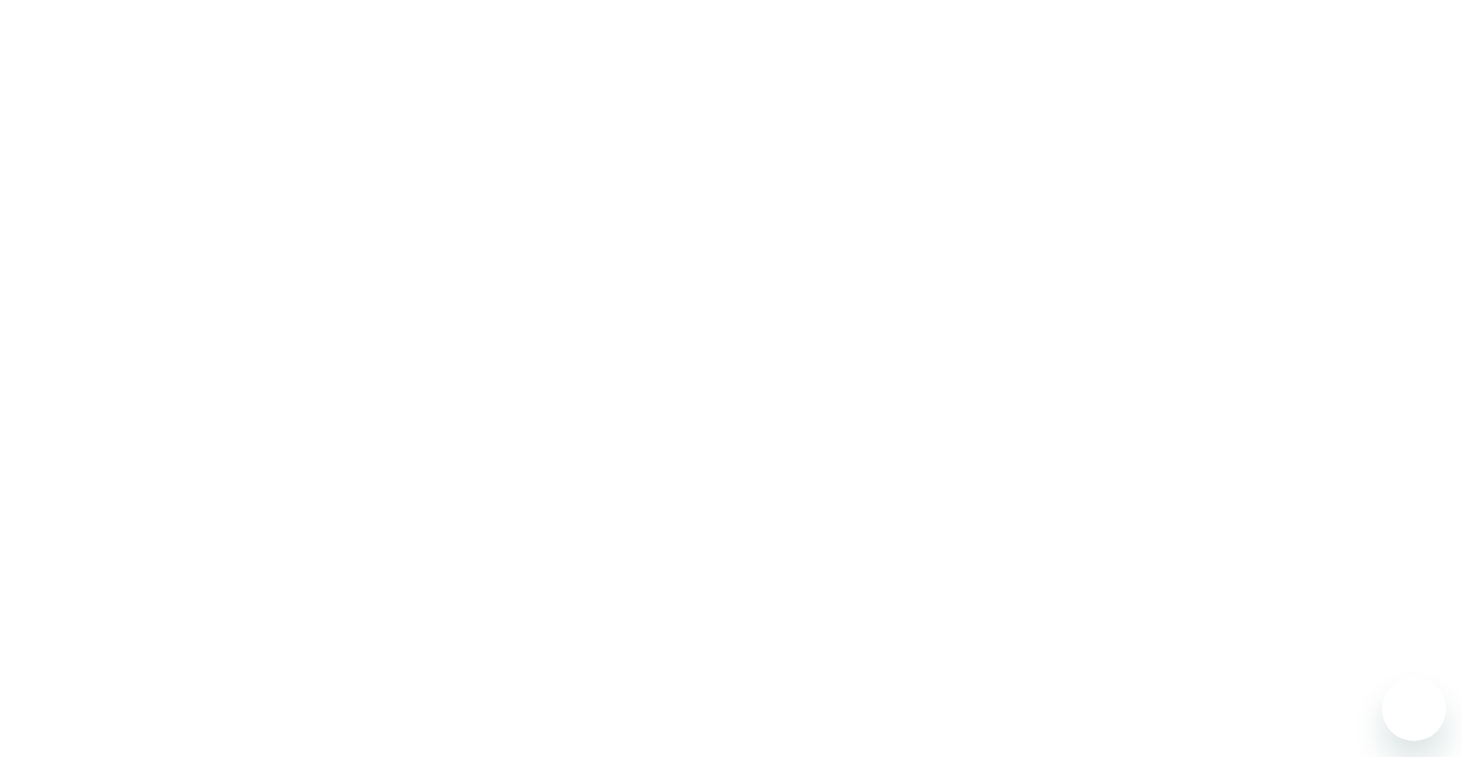 scroll, scrollTop: 0, scrollLeft: 0, axis: both 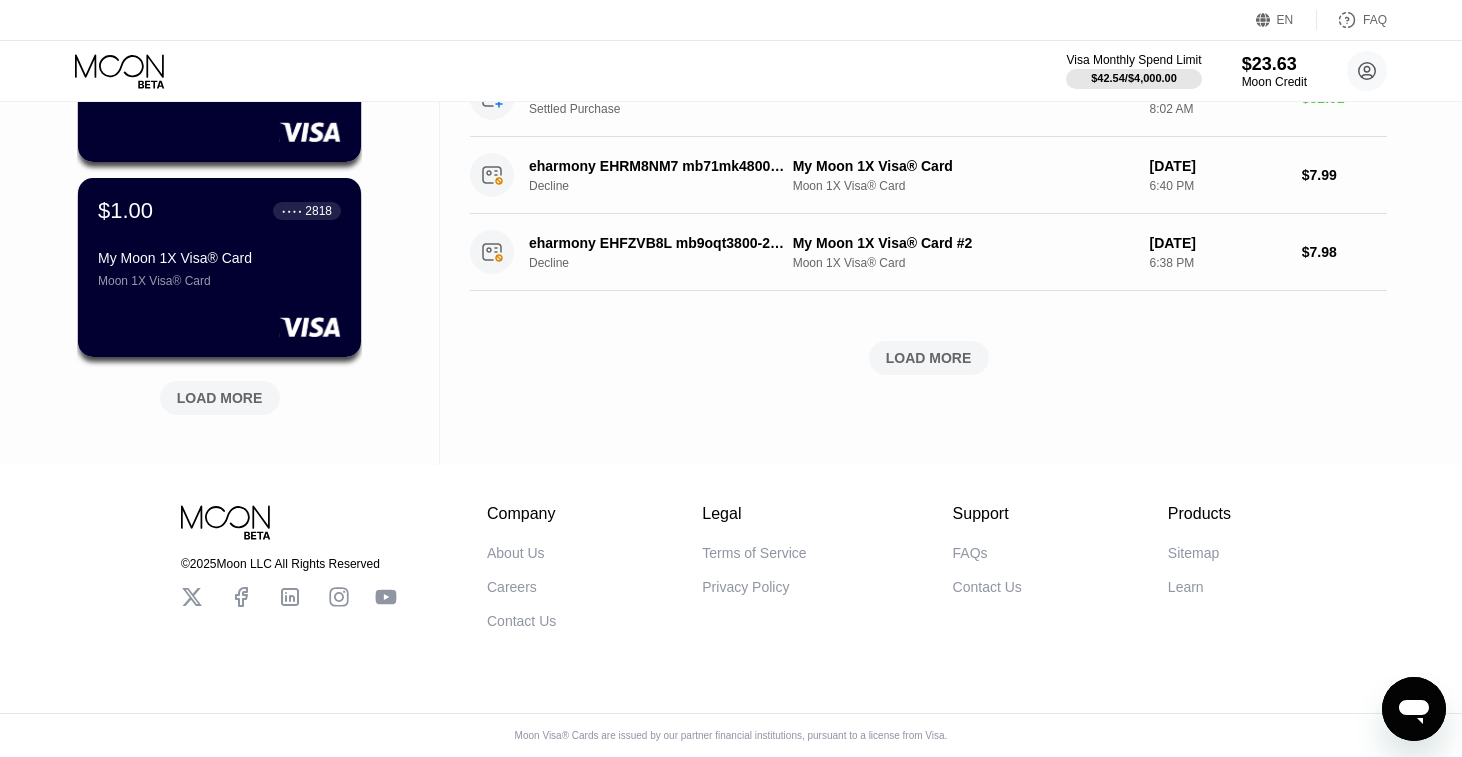 click on "LOAD MORE" at bounding box center (220, 398) 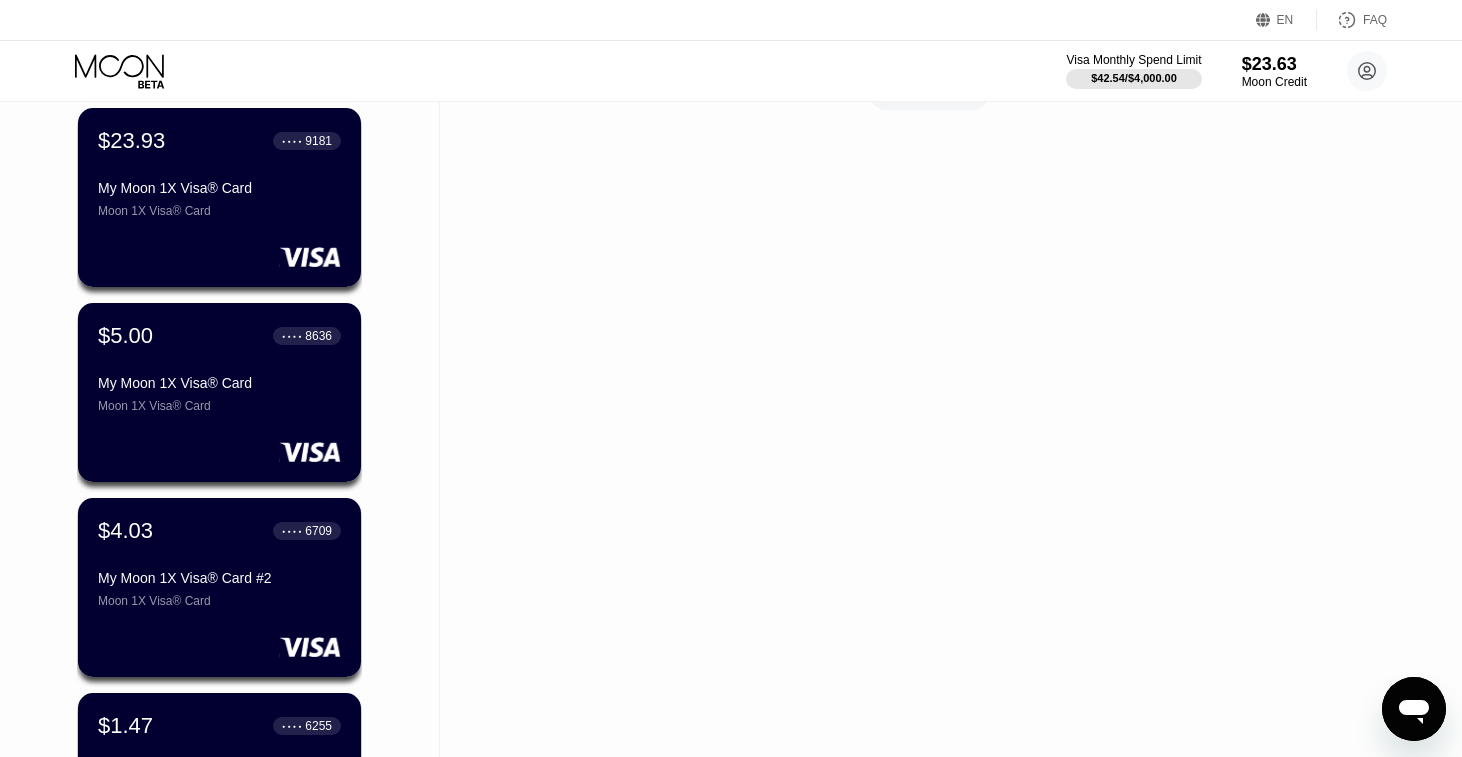 scroll, scrollTop: 1029, scrollLeft: 0, axis: vertical 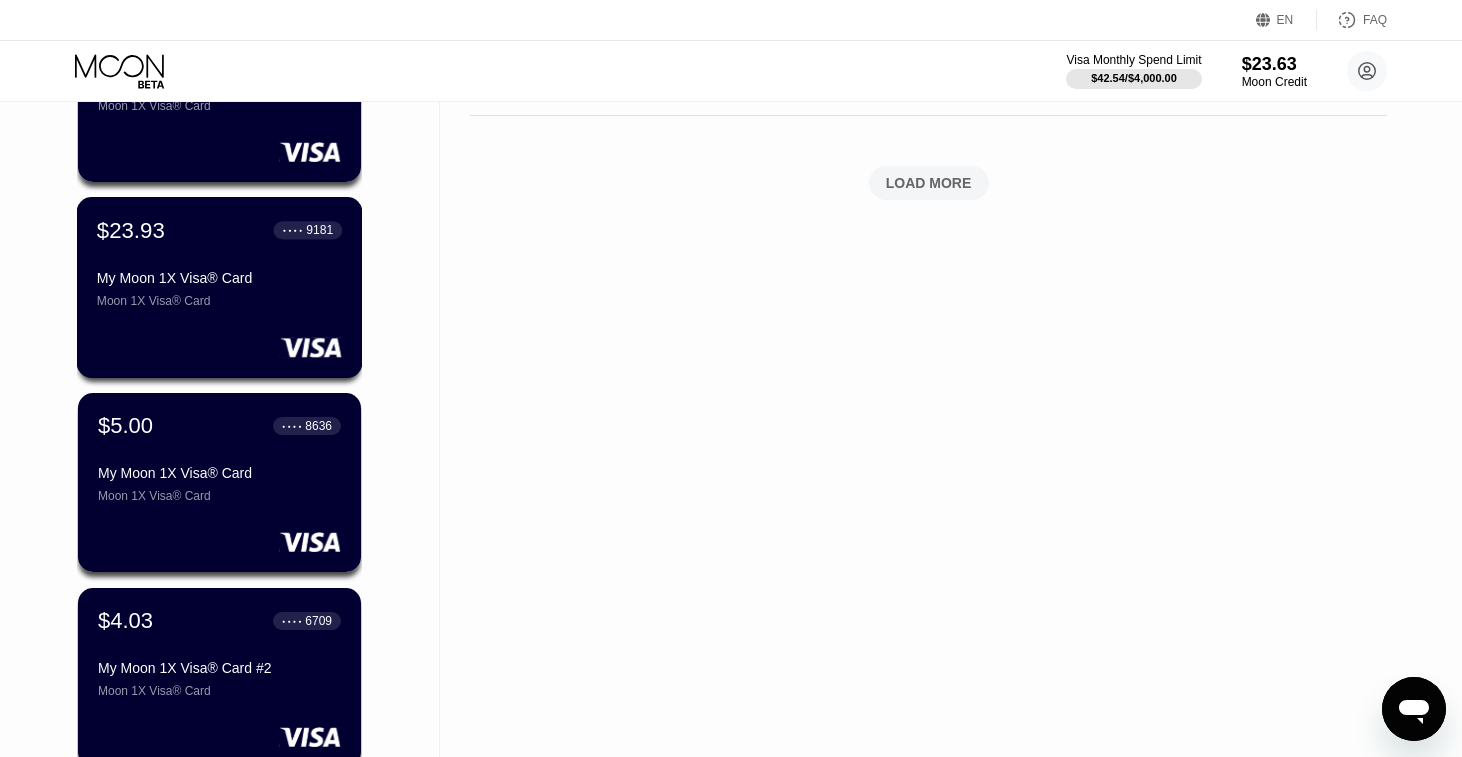 click on "My Moon 1X Visa® Card Moon 1X Visa® Card" at bounding box center (219, 289) 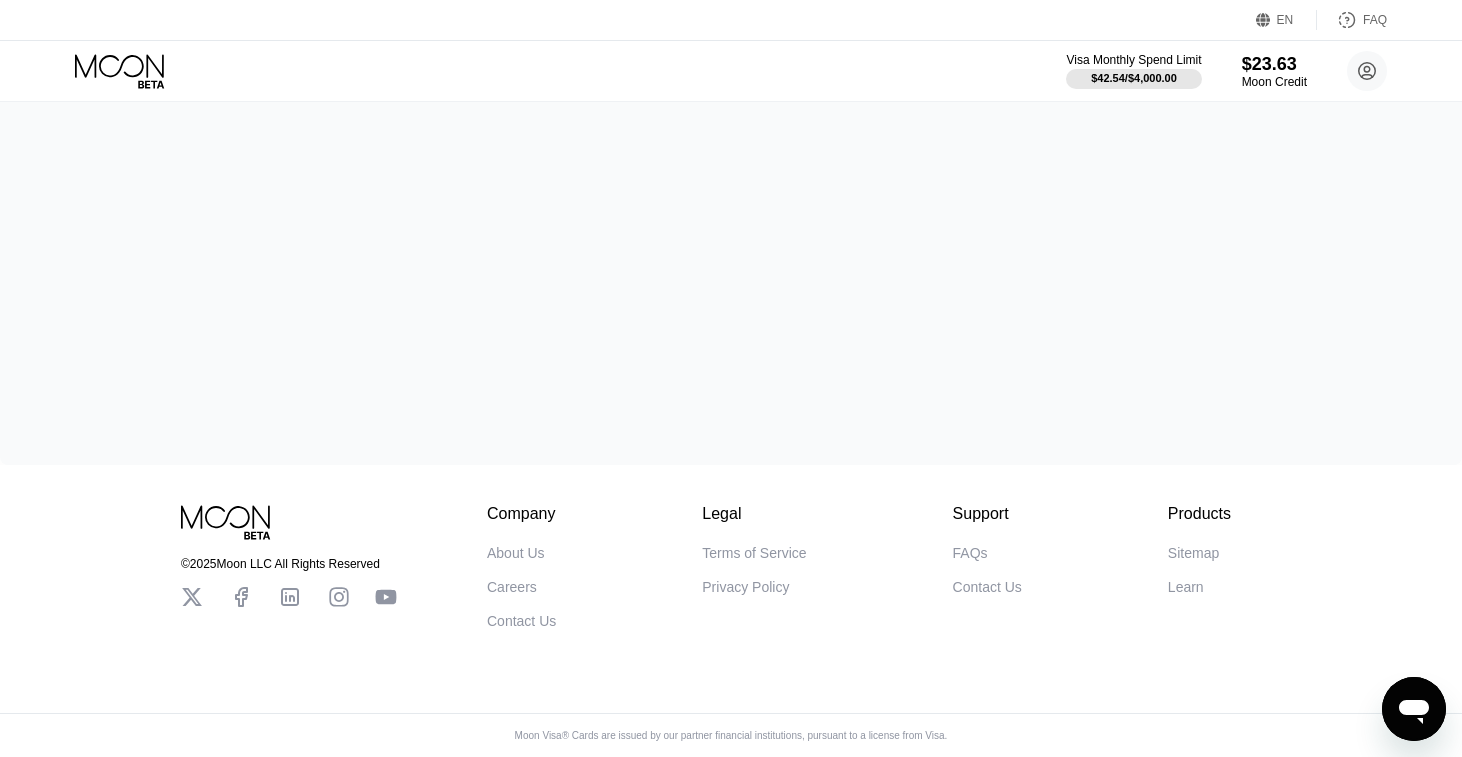 scroll, scrollTop: 0, scrollLeft: 0, axis: both 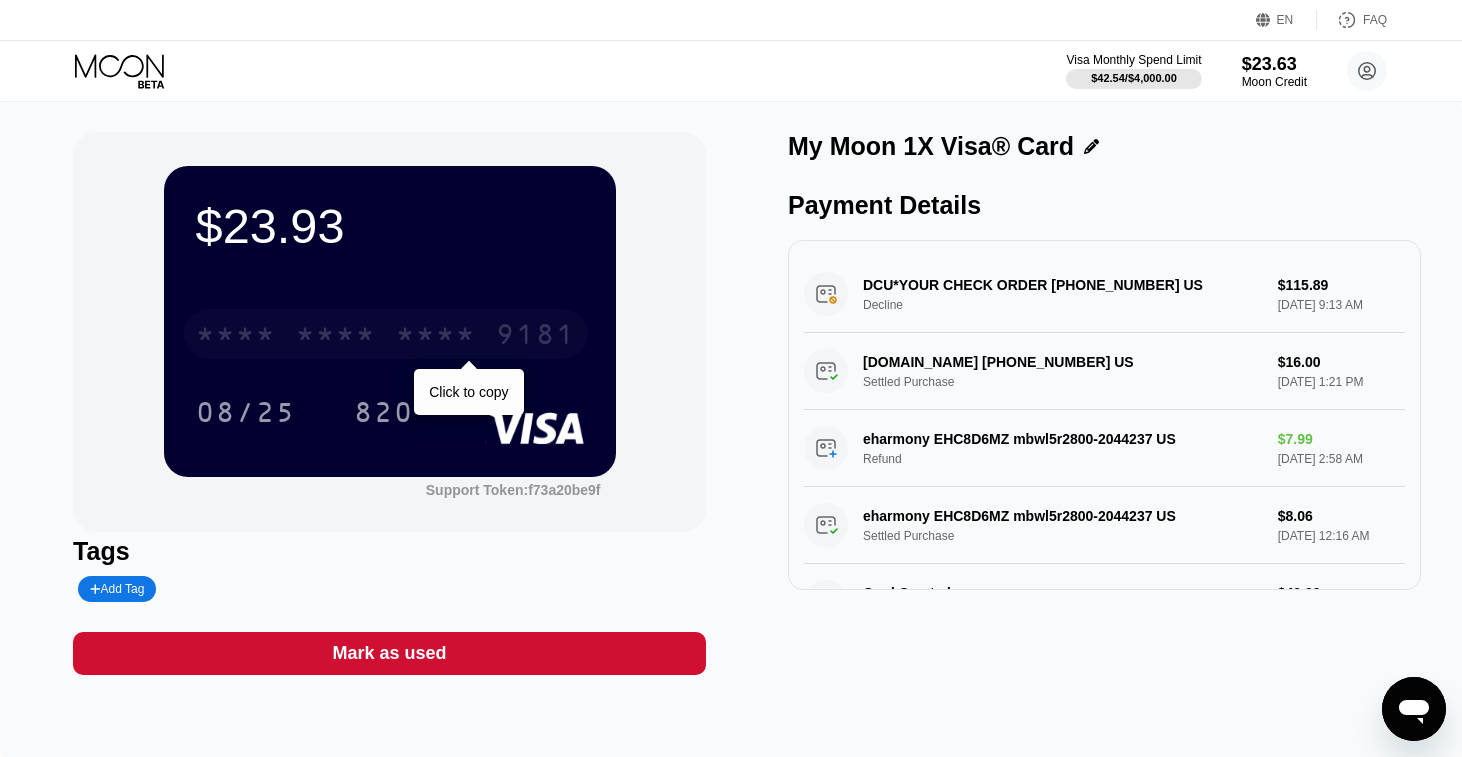 click on "* * * * * * * * * * * * 9181" at bounding box center [386, 334] 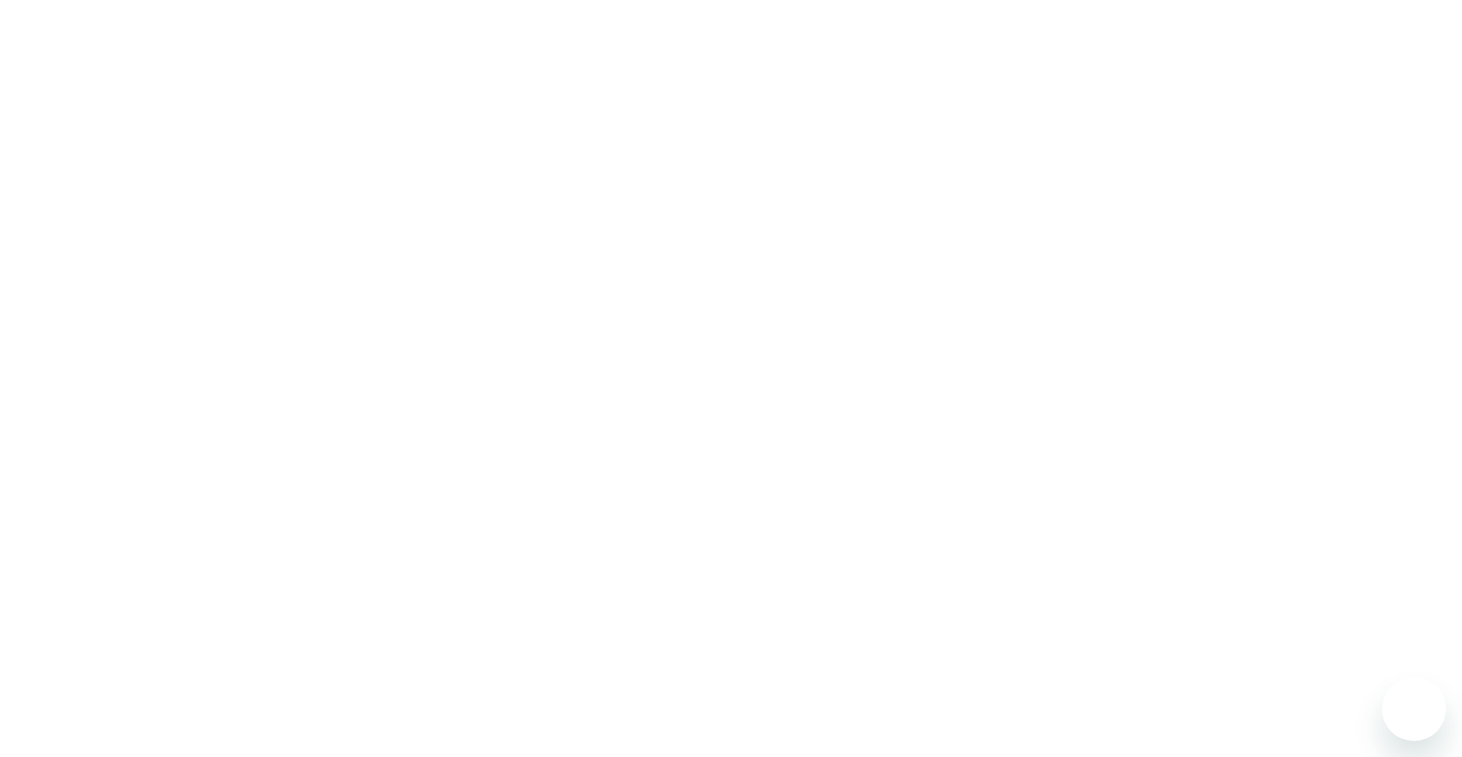 scroll, scrollTop: 0, scrollLeft: 0, axis: both 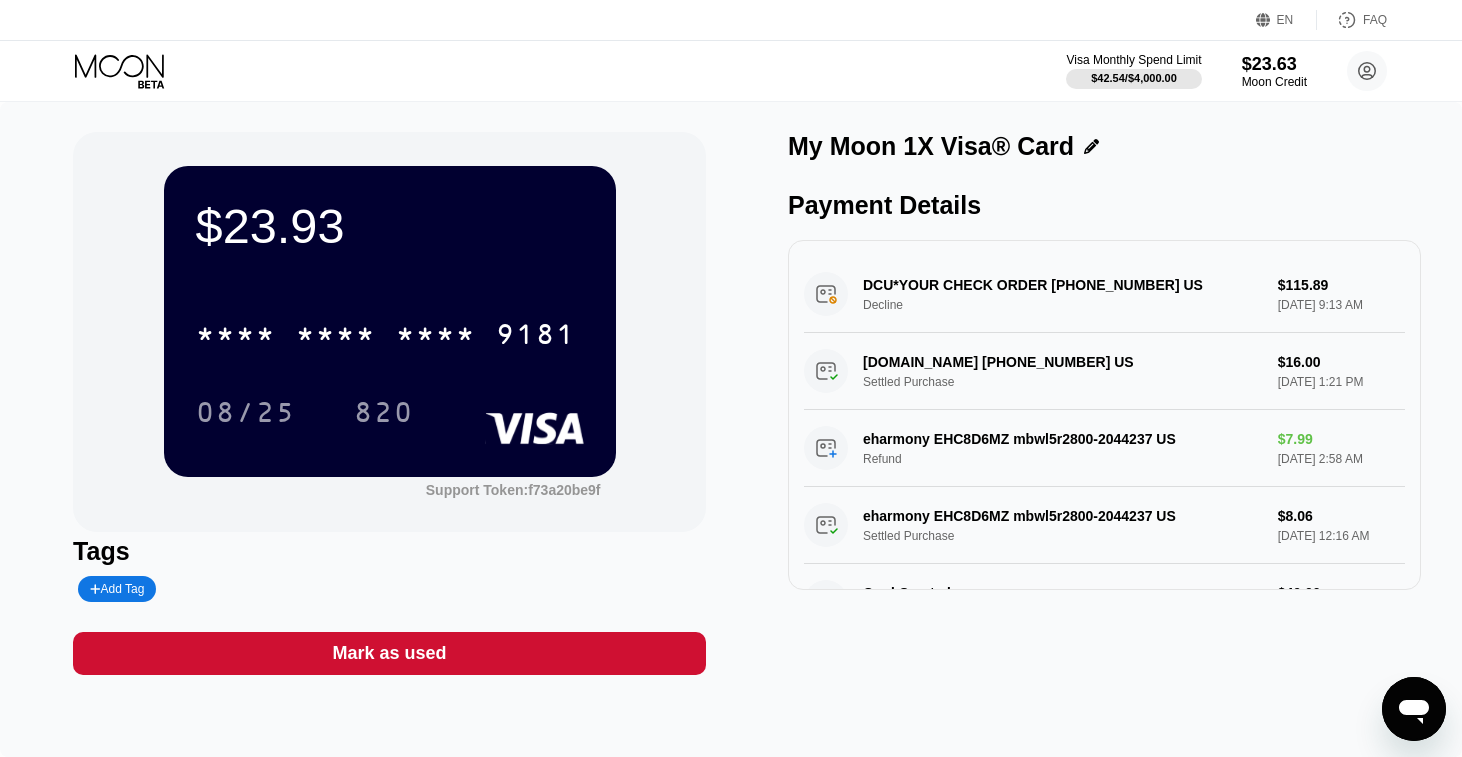 click 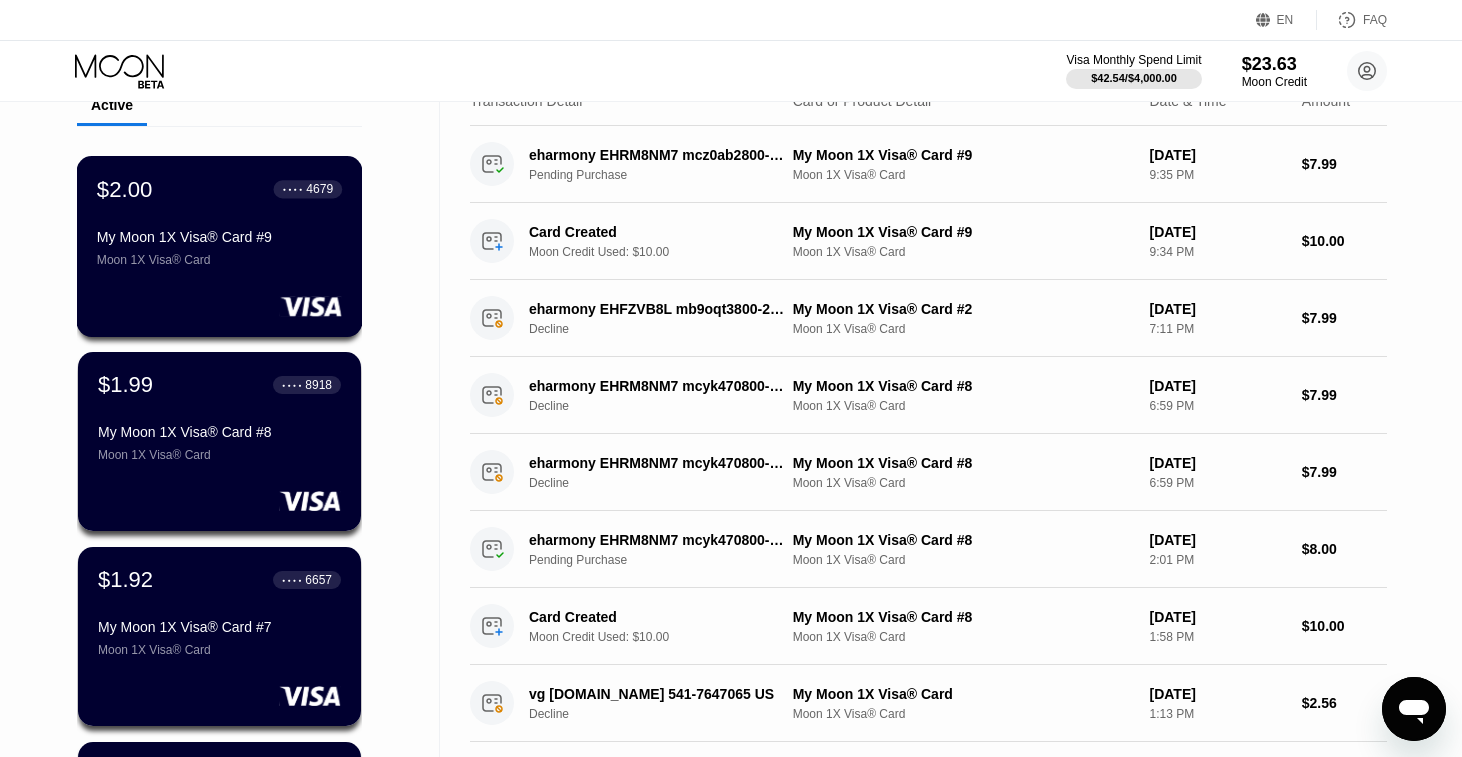 scroll, scrollTop: 156, scrollLeft: 0, axis: vertical 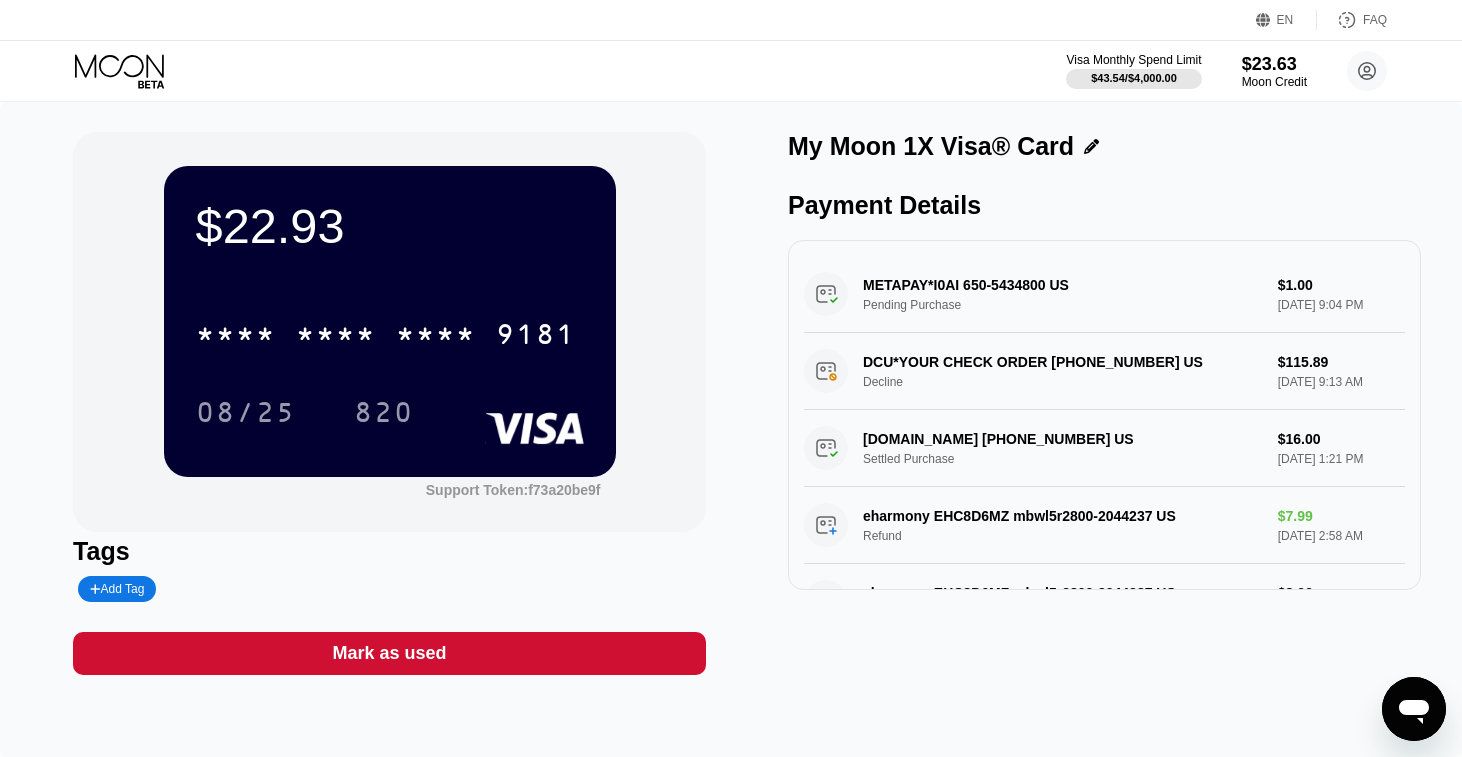 click on "METAPAY*I0AI             650-5434800  US Pending Purchase $1.00 [DATE] 9:04 PM" at bounding box center [1104, 294] 